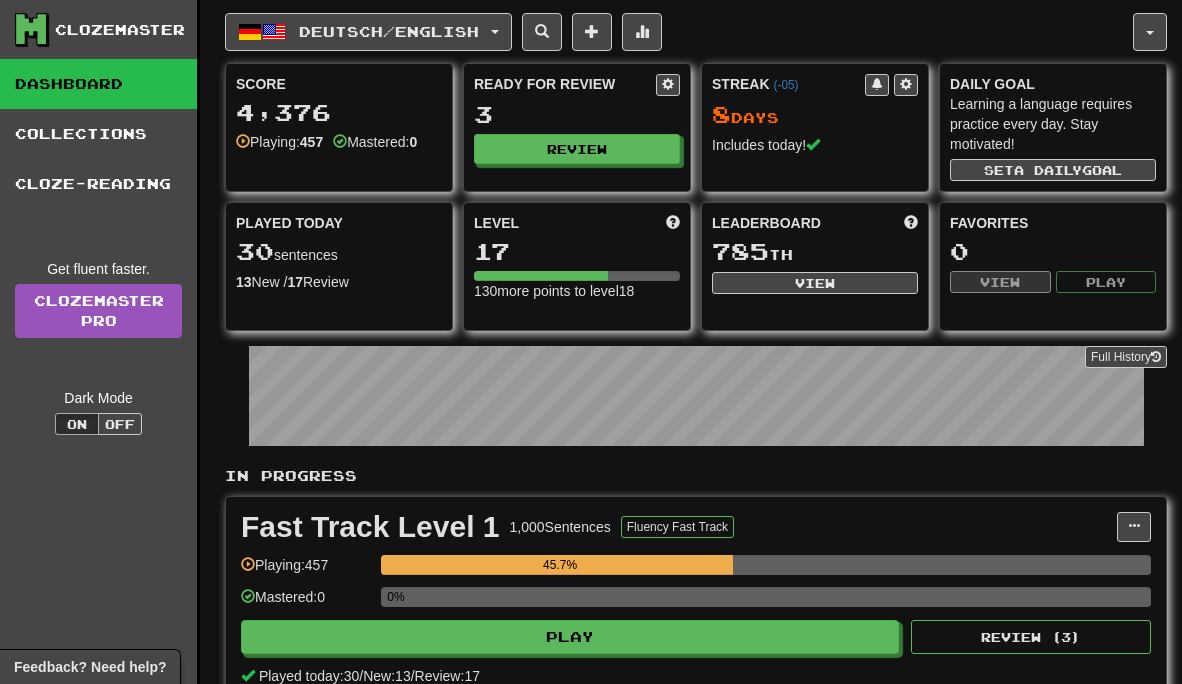 scroll, scrollTop: 0, scrollLeft: 0, axis: both 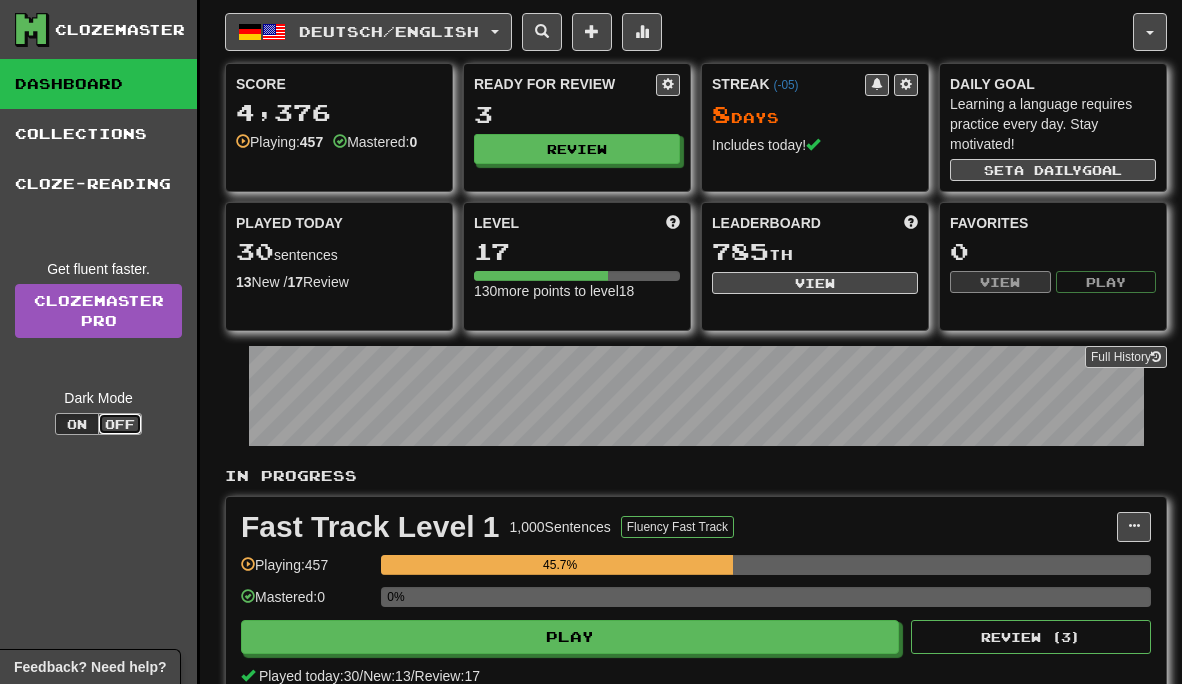 click on "Off" at bounding box center [120, 424] 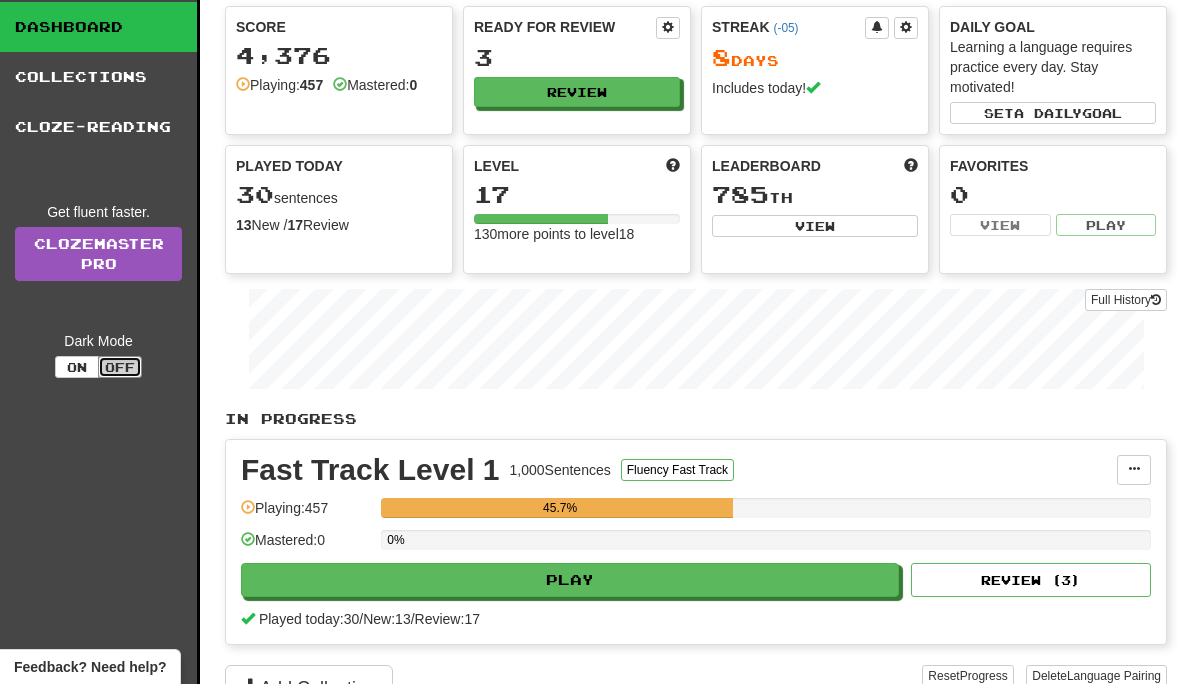 scroll, scrollTop: 82, scrollLeft: 0, axis: vertical 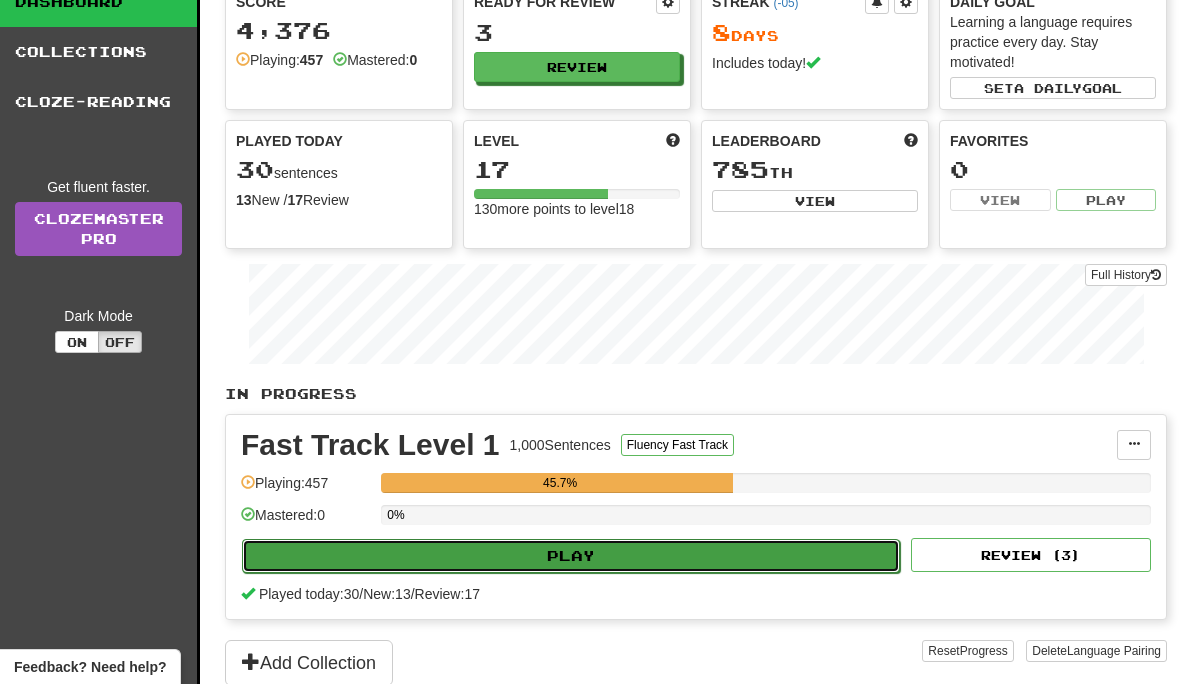 click on "Play" at bounding box center (571, 556) 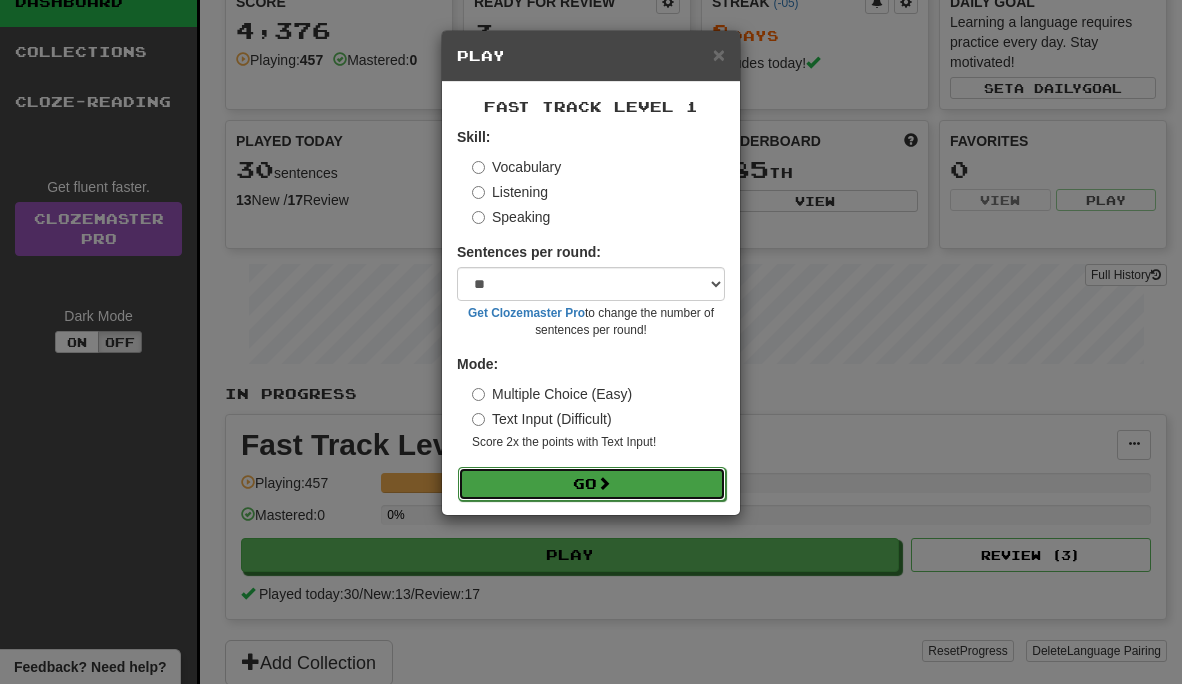 click on "Go" at bounding box center [592, 484] 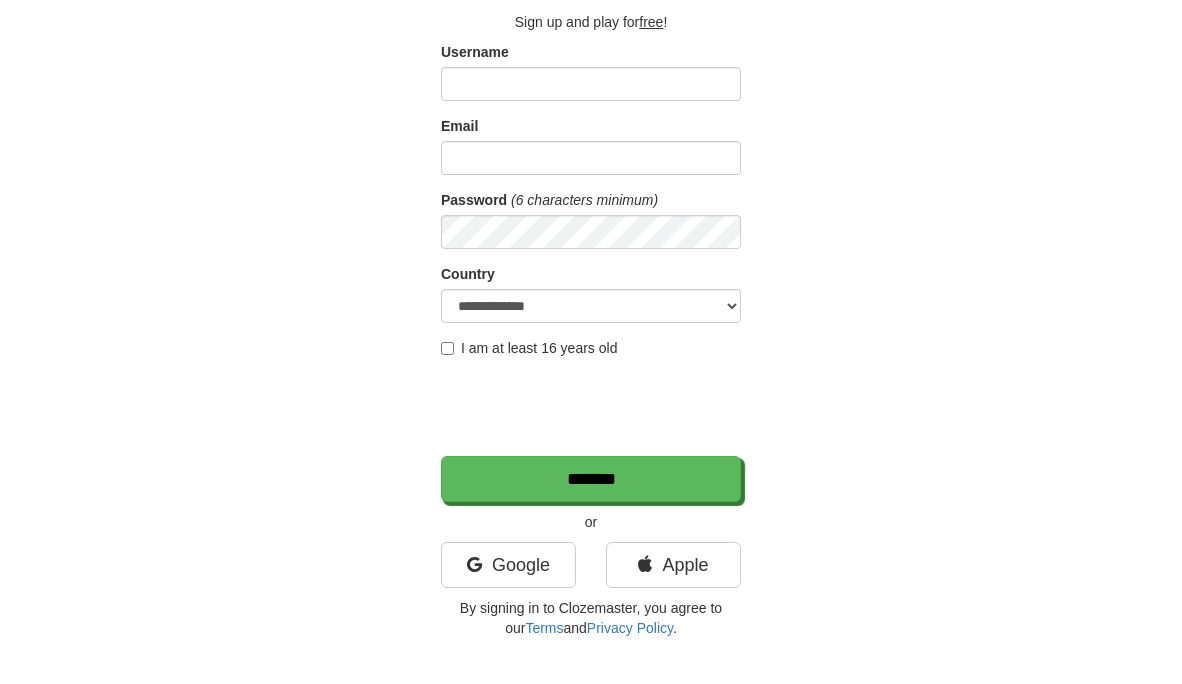 scroll, scrollTop: 168, scrollLeft: 0, axis: vertical 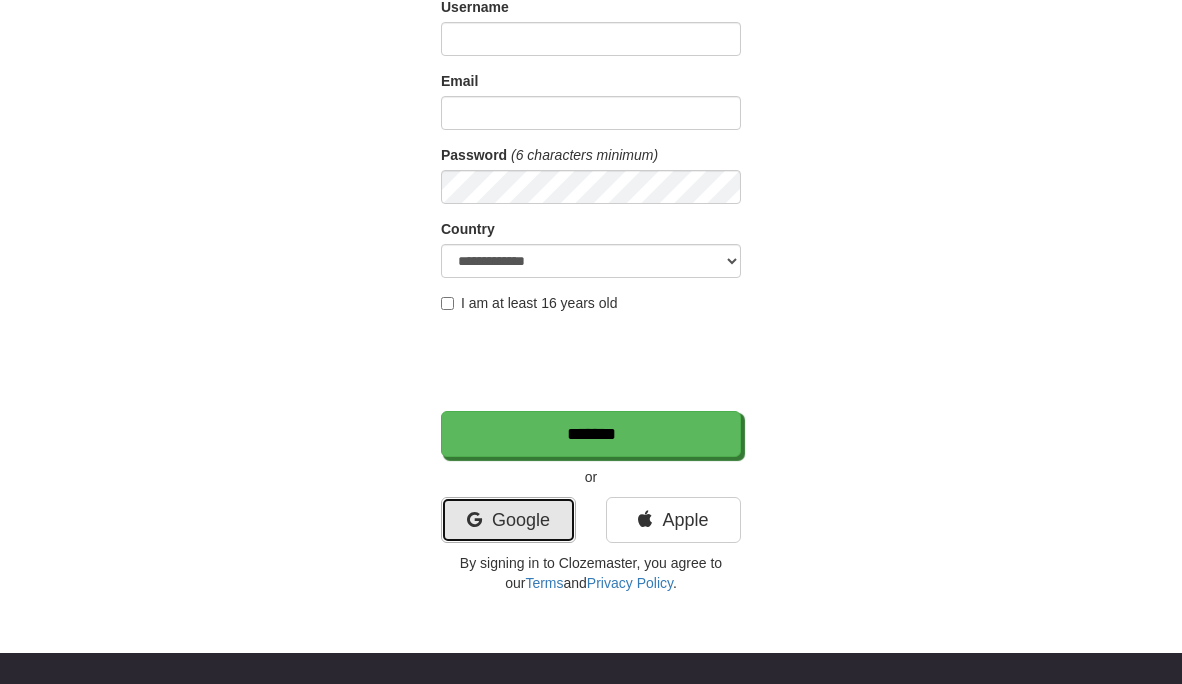 click on "Google" at bounding box center [508, 520] 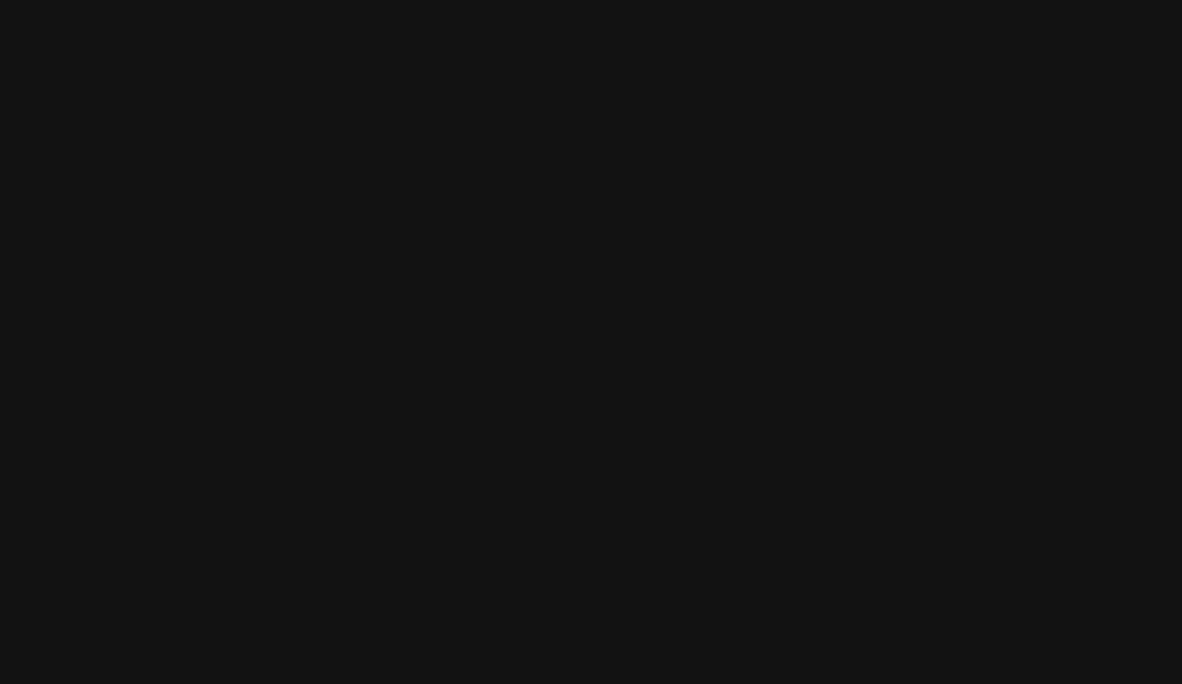 scroll, scrollTop: 0, scrollLeft: 0, axis: both 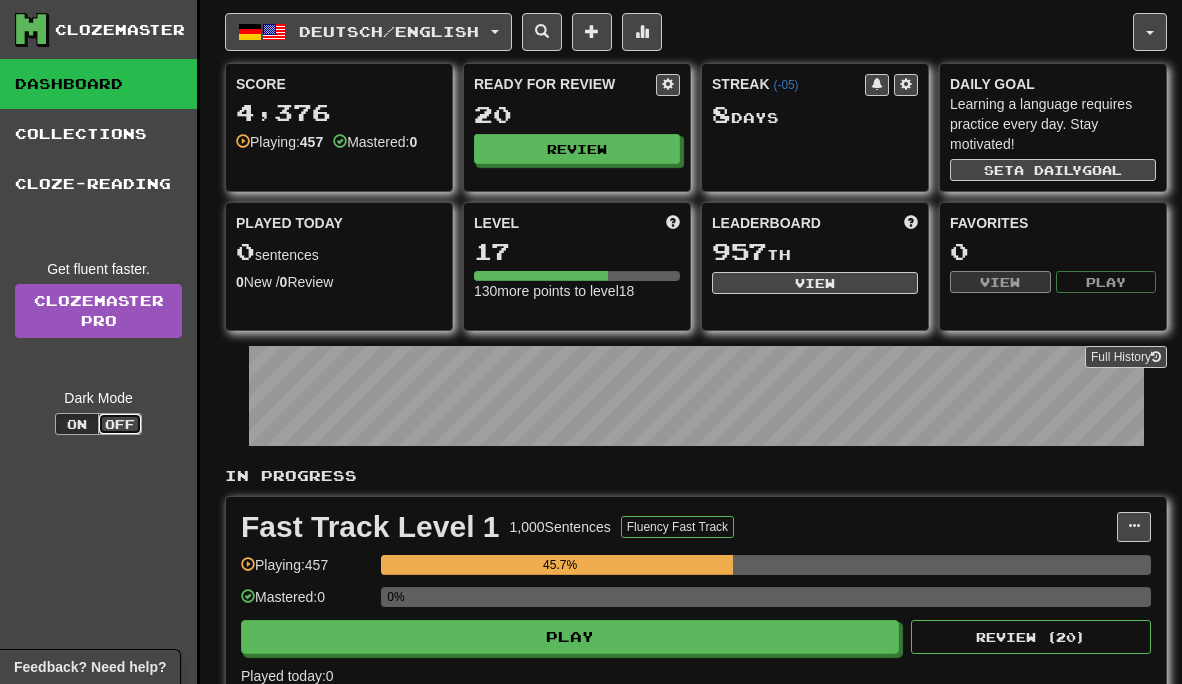 click on "Off" at bounding box center (120, 424) 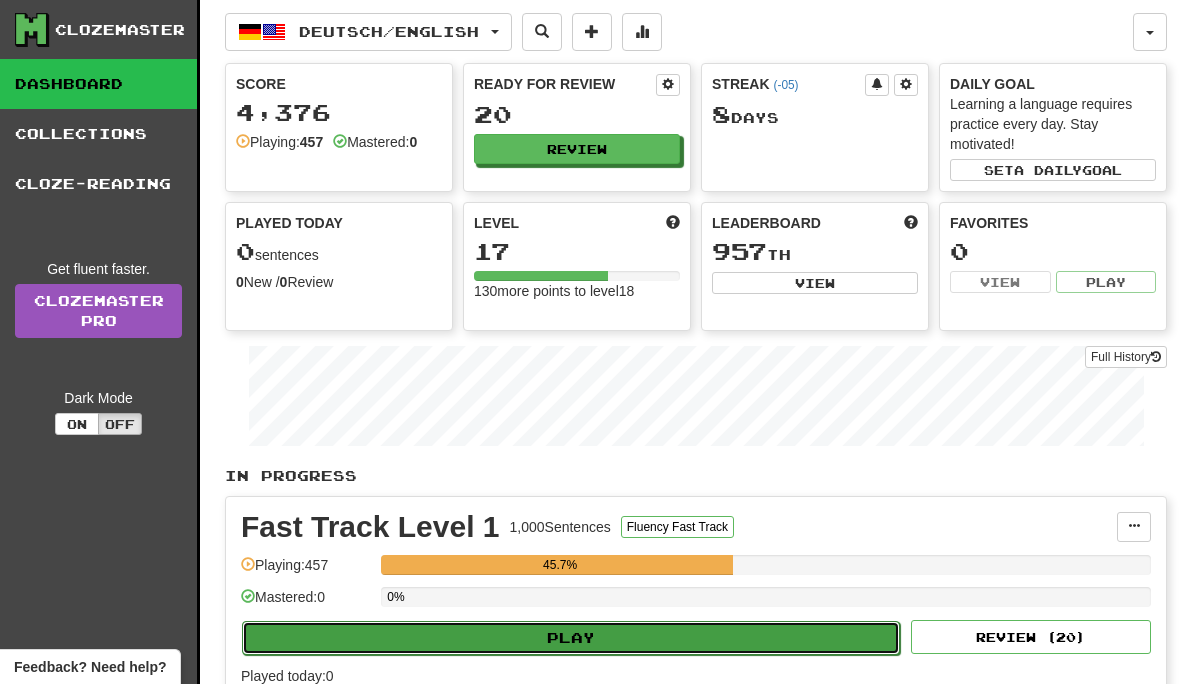 click on "Play" at bounding box center (571, 638) 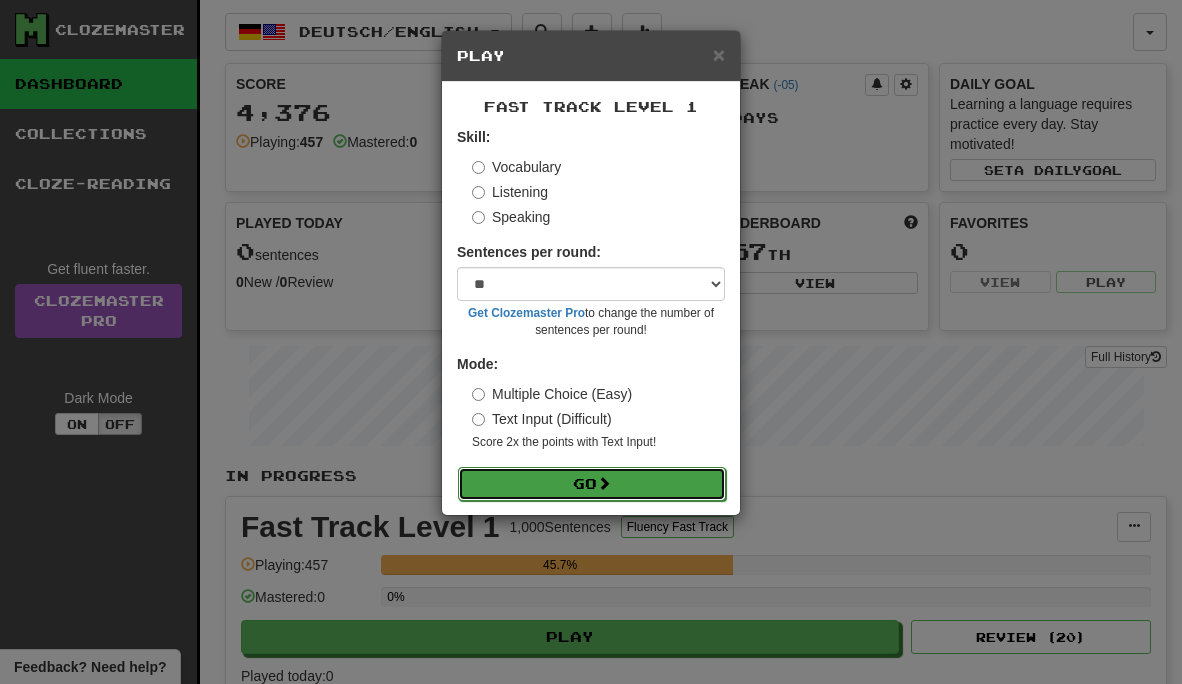 click on "Go" at bounding box center (592, 484) 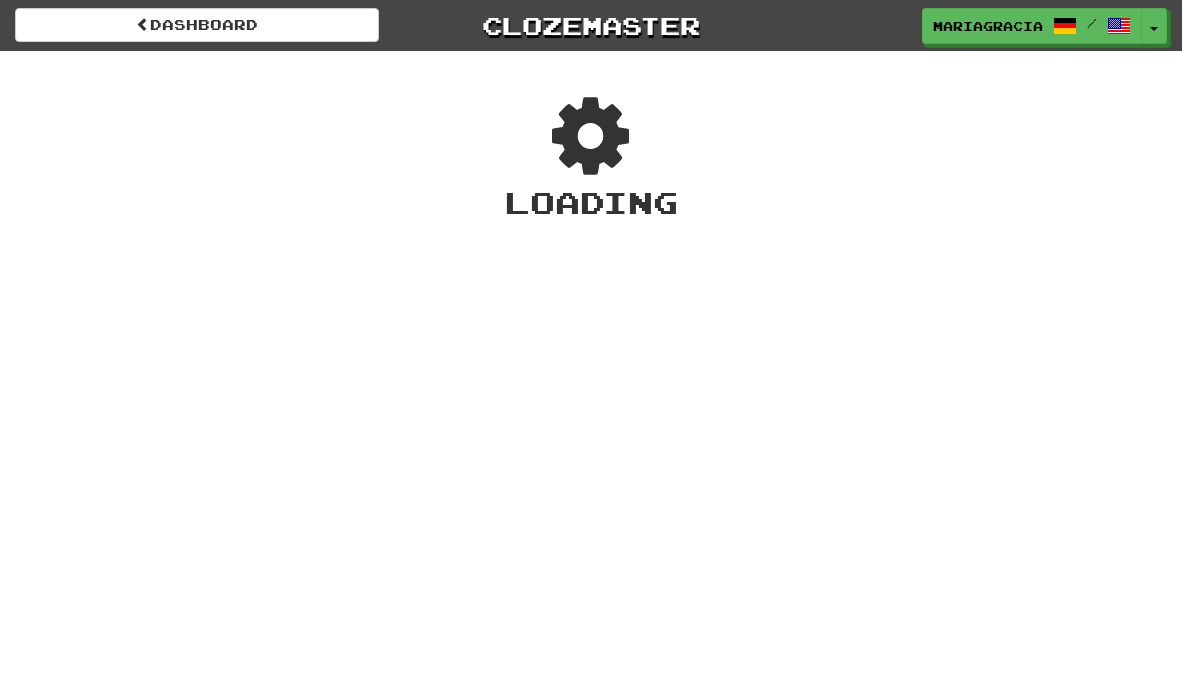 scroll, scrollTop: 0, scrollLeft: 0, axis: both 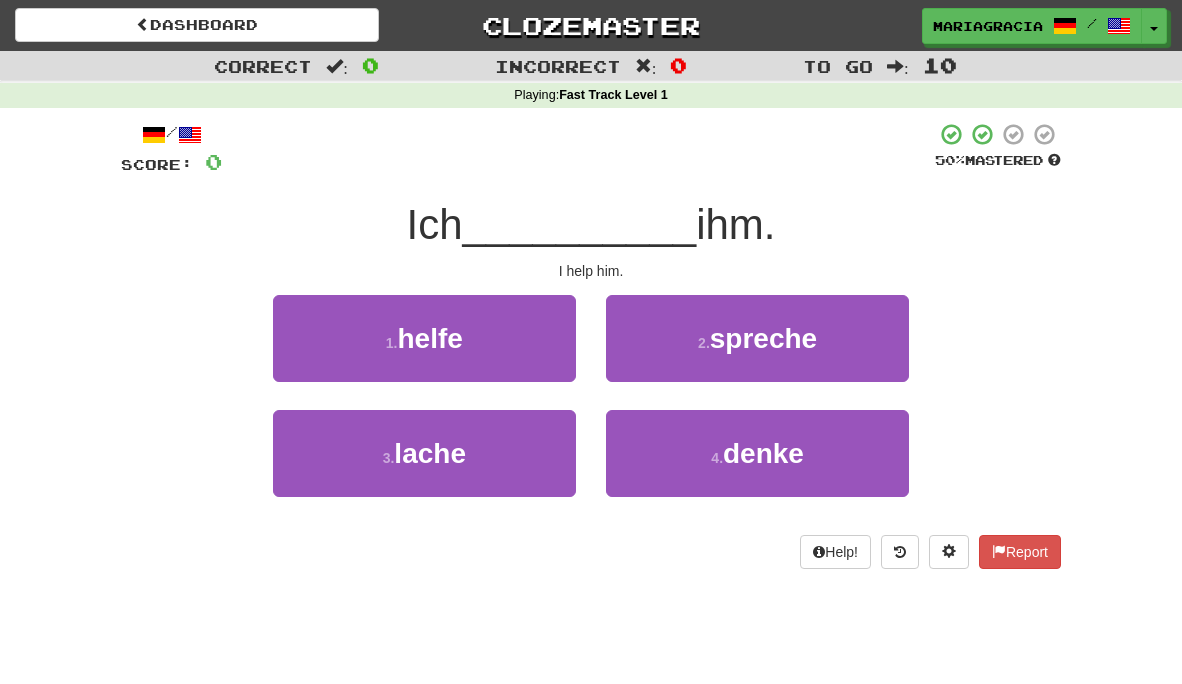 click on "__________" at bounding box center [580, 224] 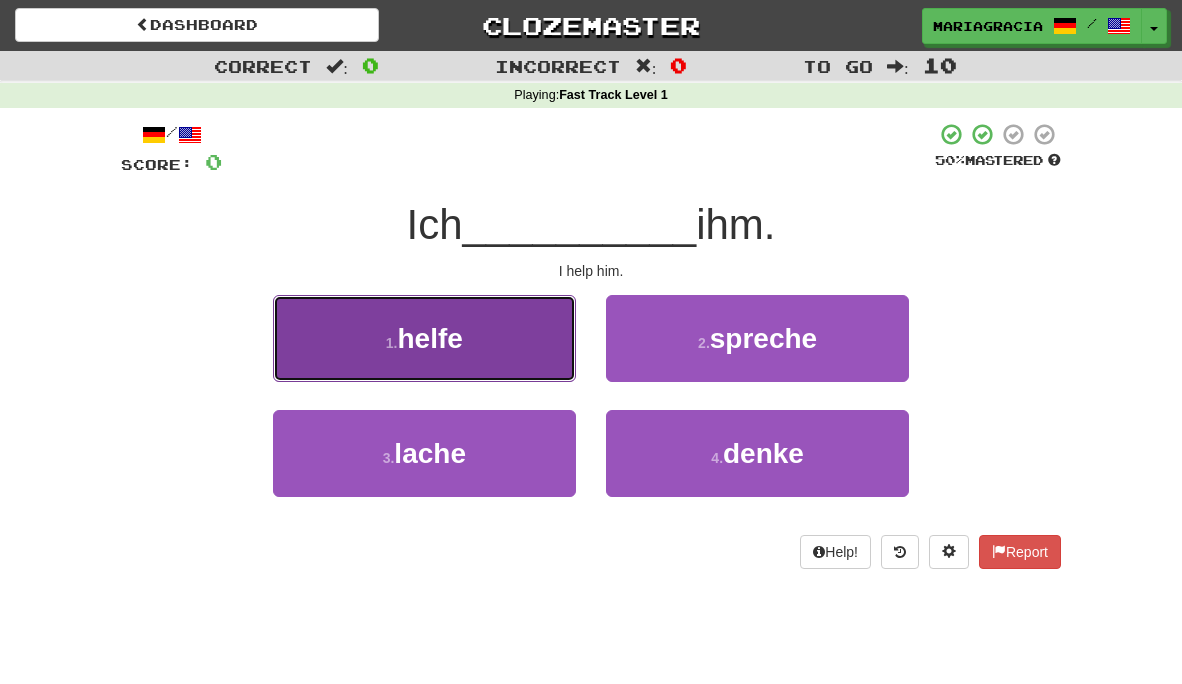 click on "1 .  helfe" at bounding box center (424, 338) 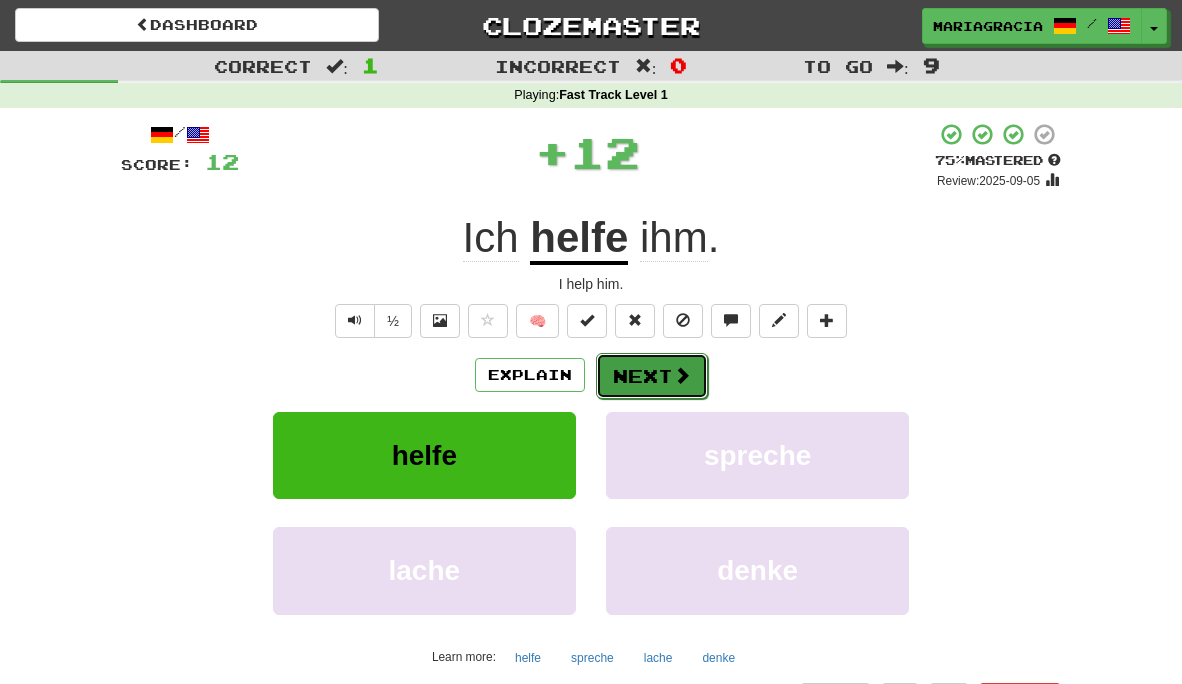 click on "Next" at bounding box center [652, 376] 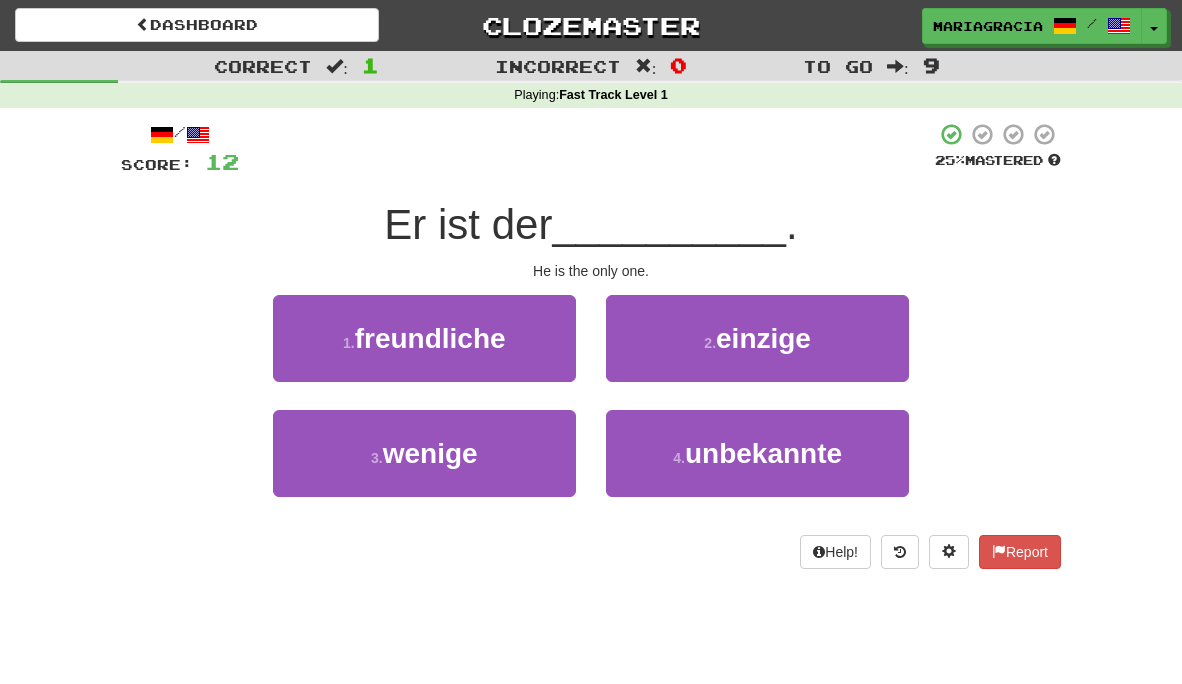 click on "__________" at bounding box center [669, 224] 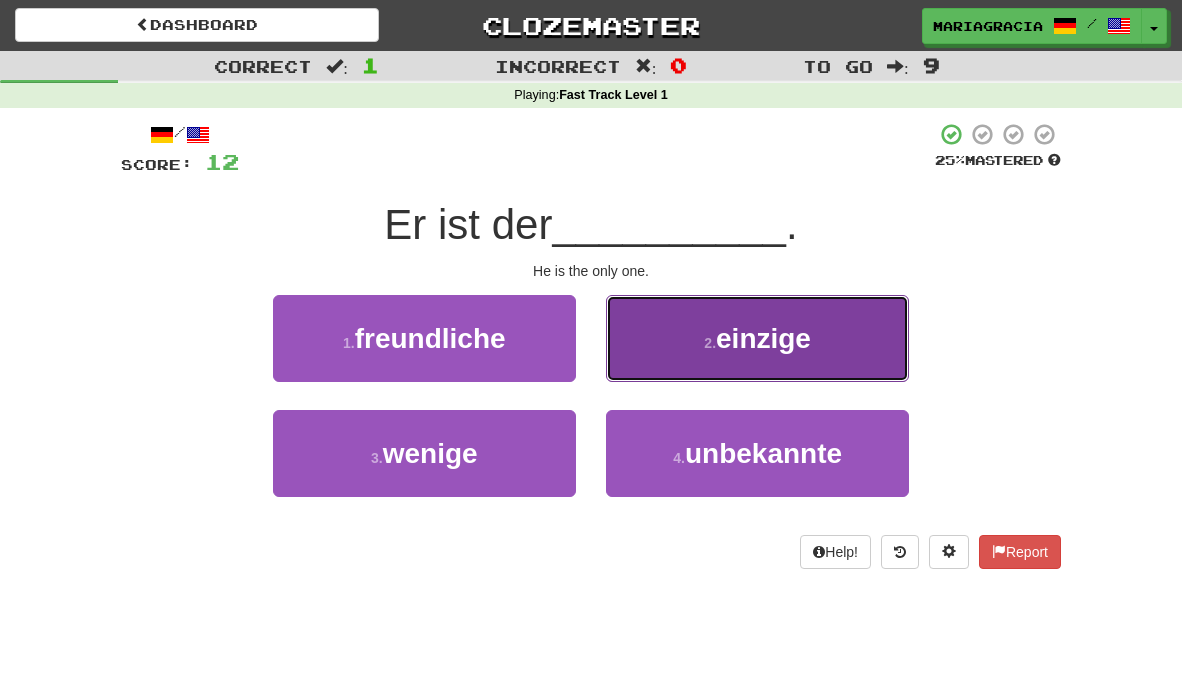 click on "2 .  einzige" at bounding box center [757, 338] 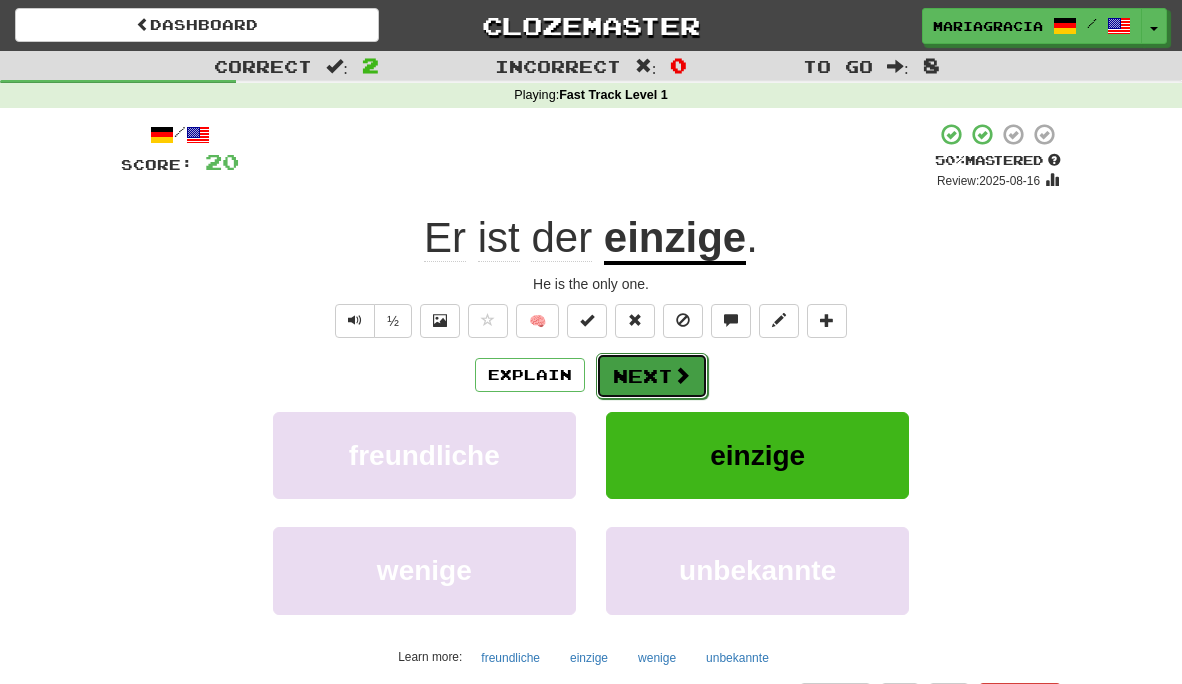 click on "Next" at bounding box center [652, 376] 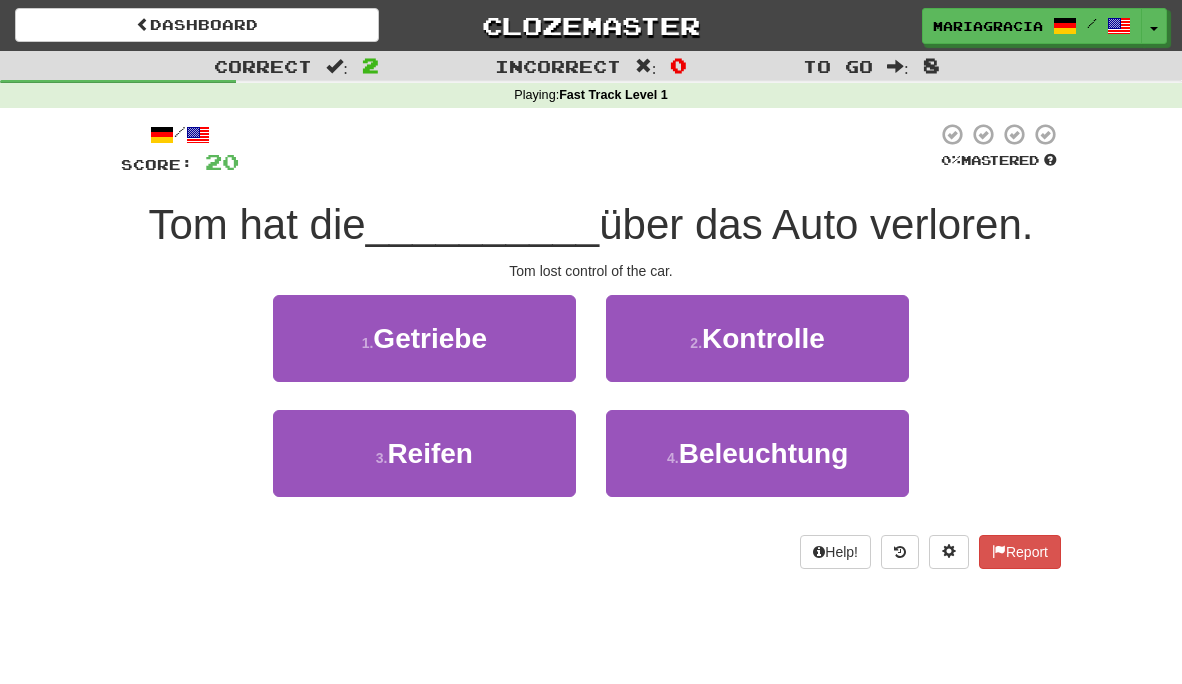 click on "/  Score:   20 0 %  Mastered Tom hat die  __________  über das Auto verloren. Tom lost control of the car. 1 .  Getriebe 2 .  Kontrolle 3 .  Reifen 4 .  Beleuchtung  Help!  Report" at bounding box center (591, 345) 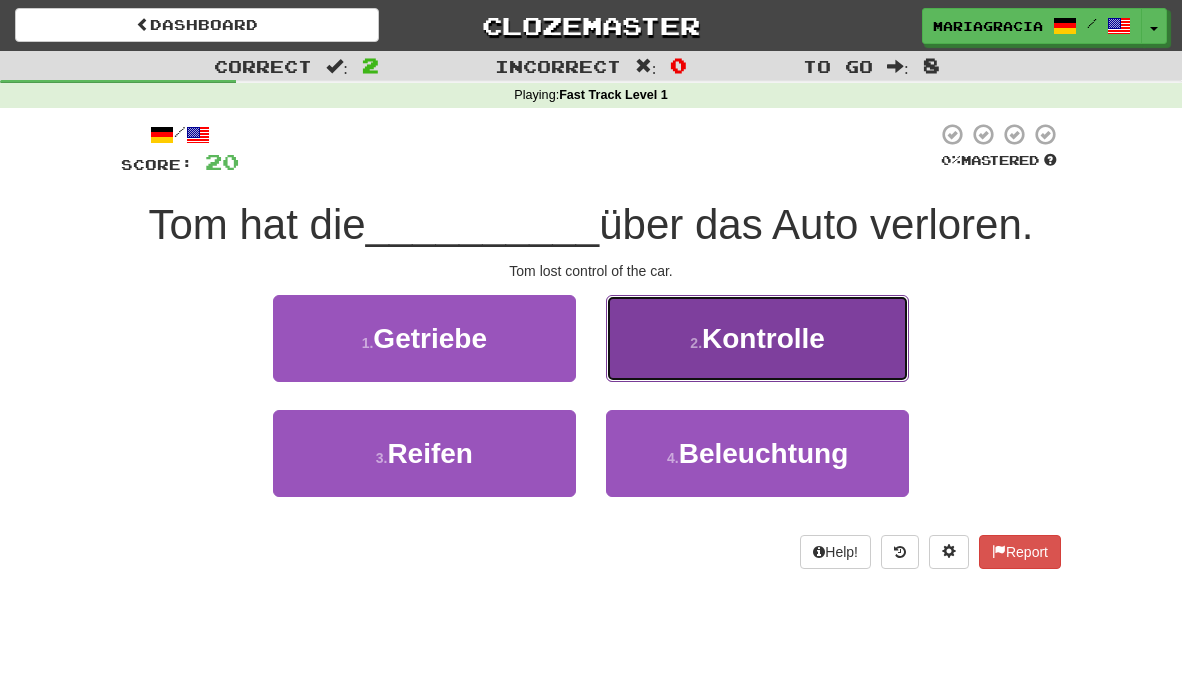 click on "2 .  Kontrolle" at bounding box center (757, 338) 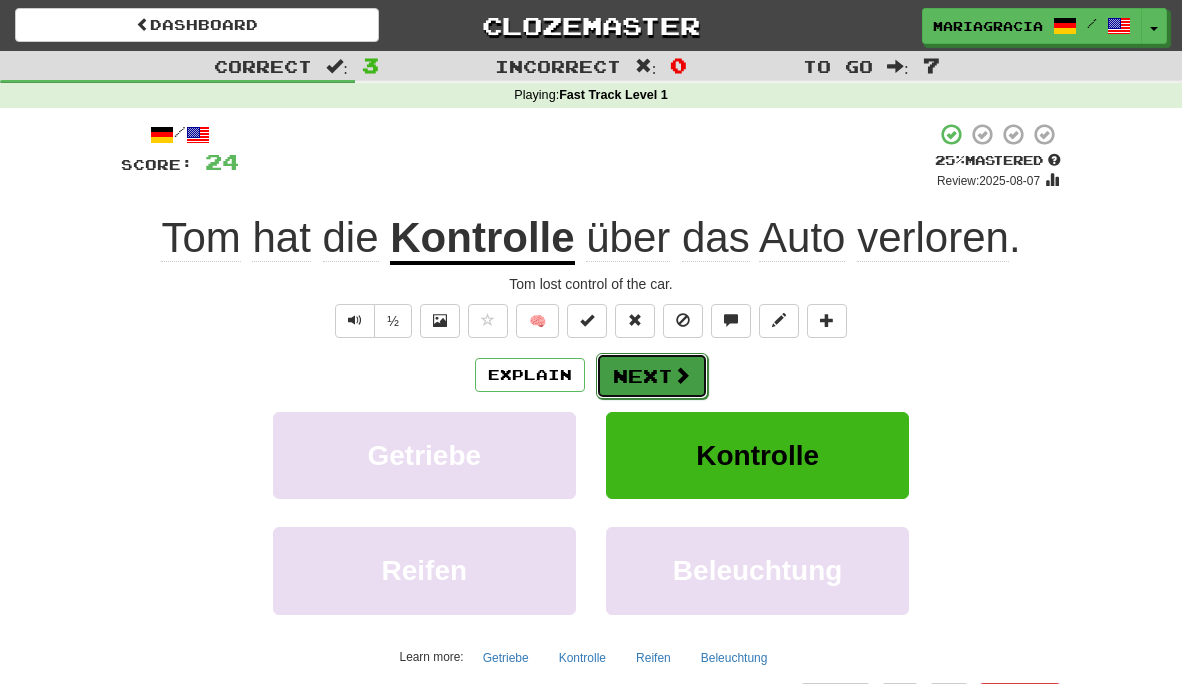 click on "Next" at bounding box center [652, 376] 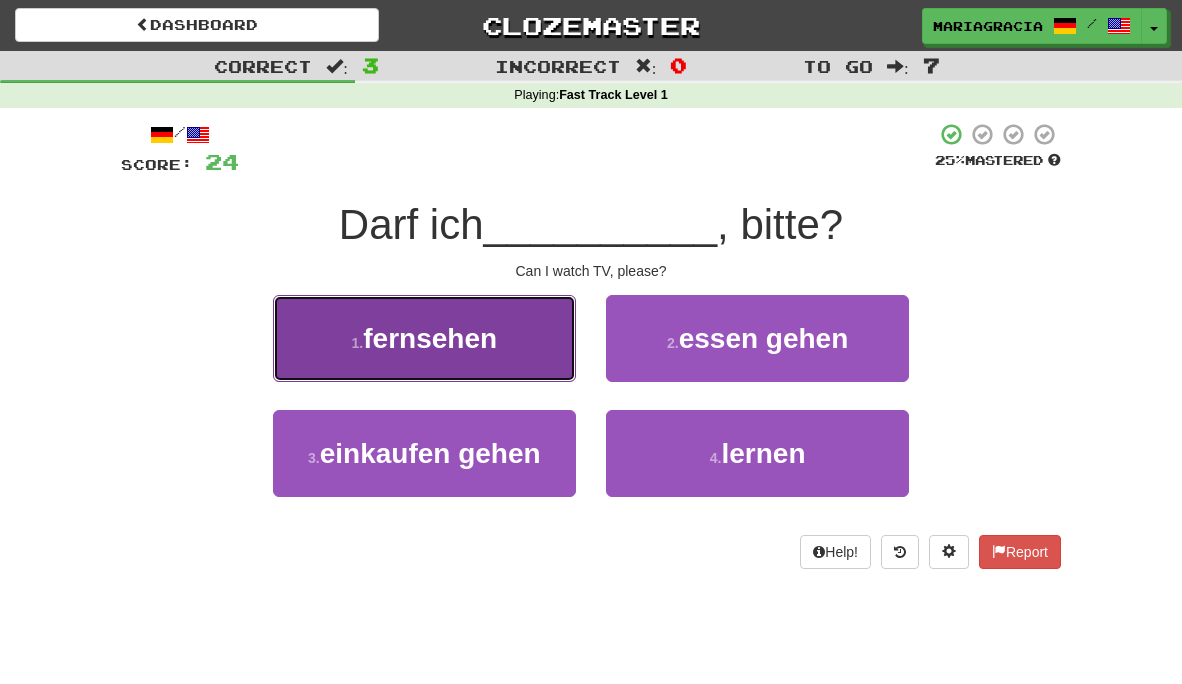click on "fernsehen" at bounding box center (430, 338) 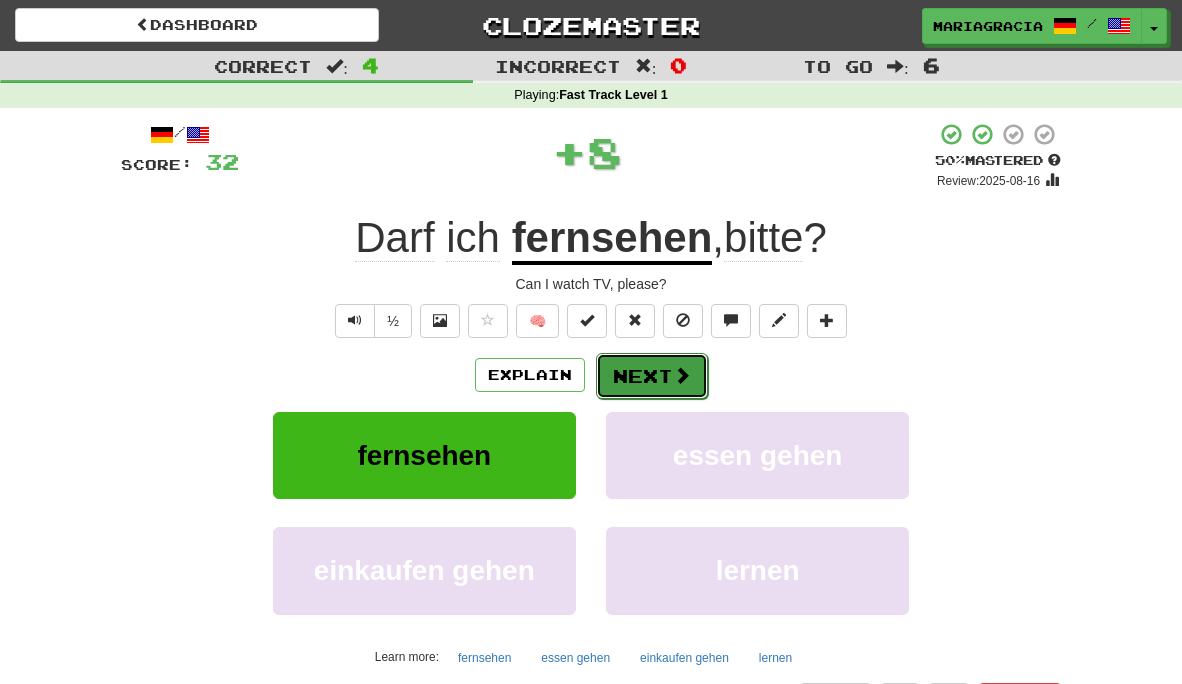 click on "Next" at bounding box center (652, 376) 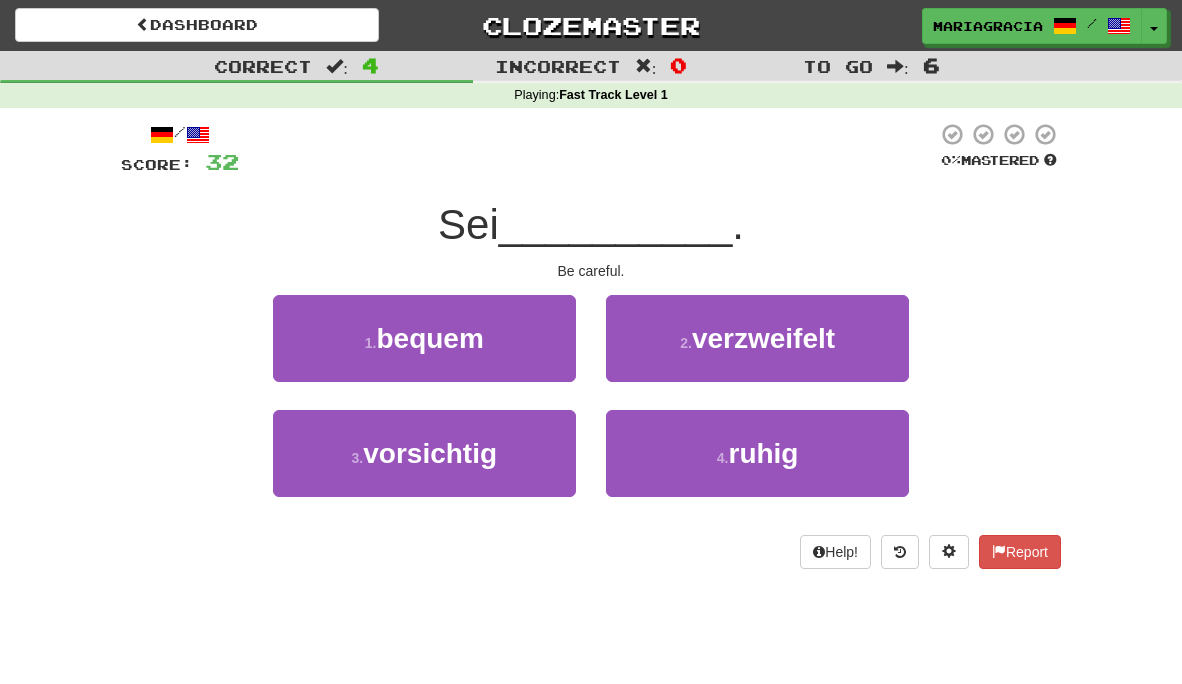 click on "Be careful." at bounding box center [591, 271] 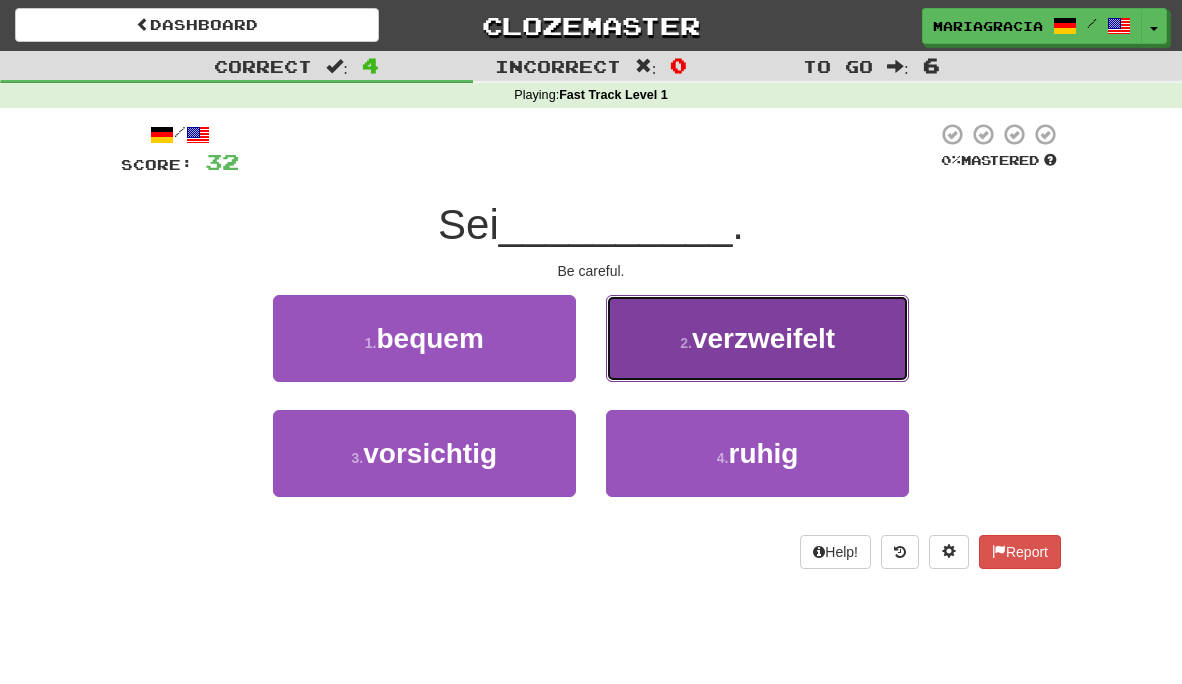 click on "2 .  verzweifelt" at bounding box center (757, 338) 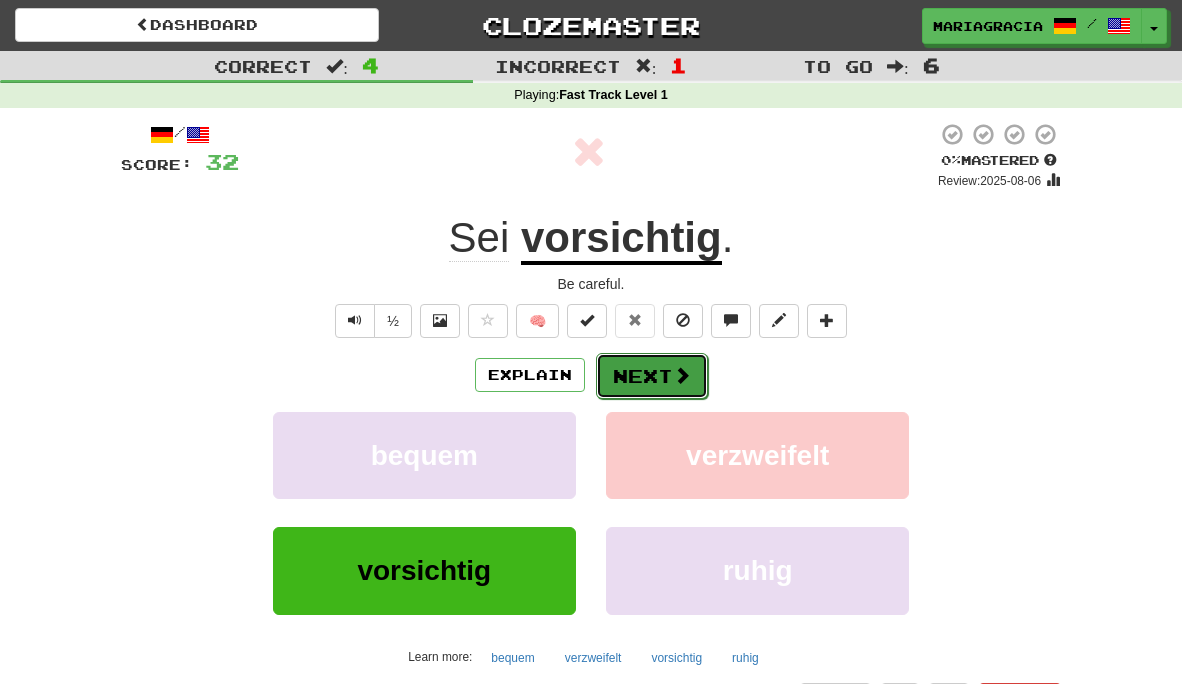 click on "Next" at bounding box center (652, 376) 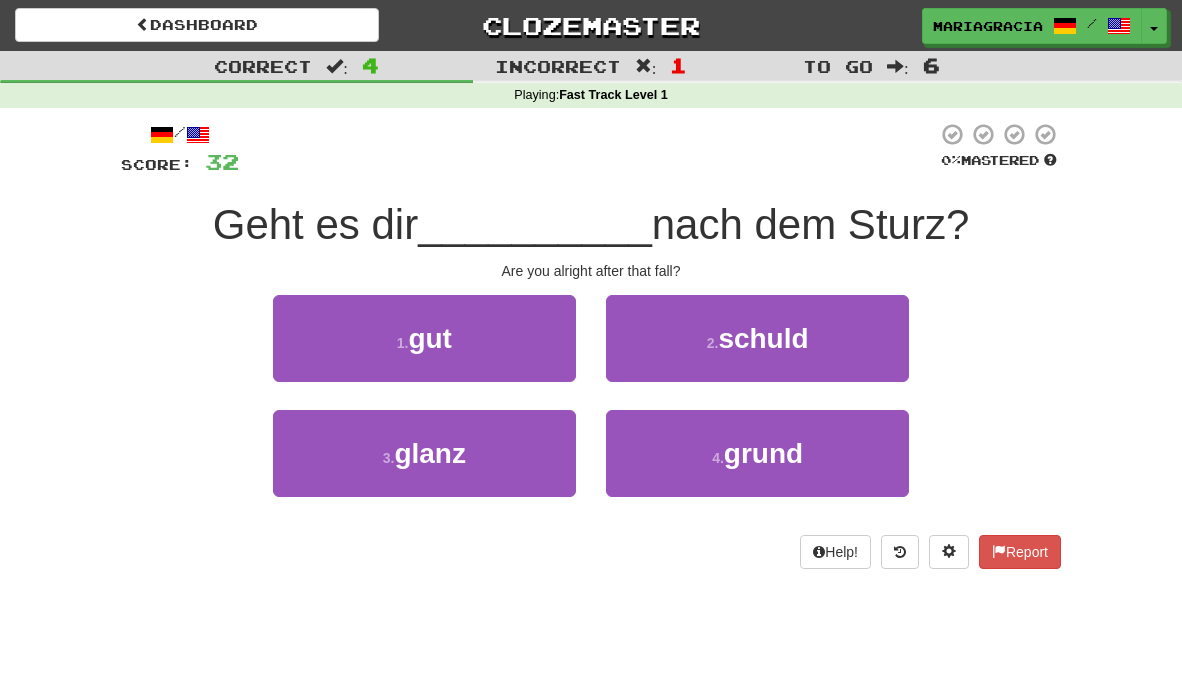 click on "/  Score:   32 0 %  Mastered Geht es dir  __________  nach dem Sturz? Are you alright after that fall? 1 .  gut 2 .  schuld 3 .  glanz 4 .  grund  Help!  Report" at bounding box center (591, 345) 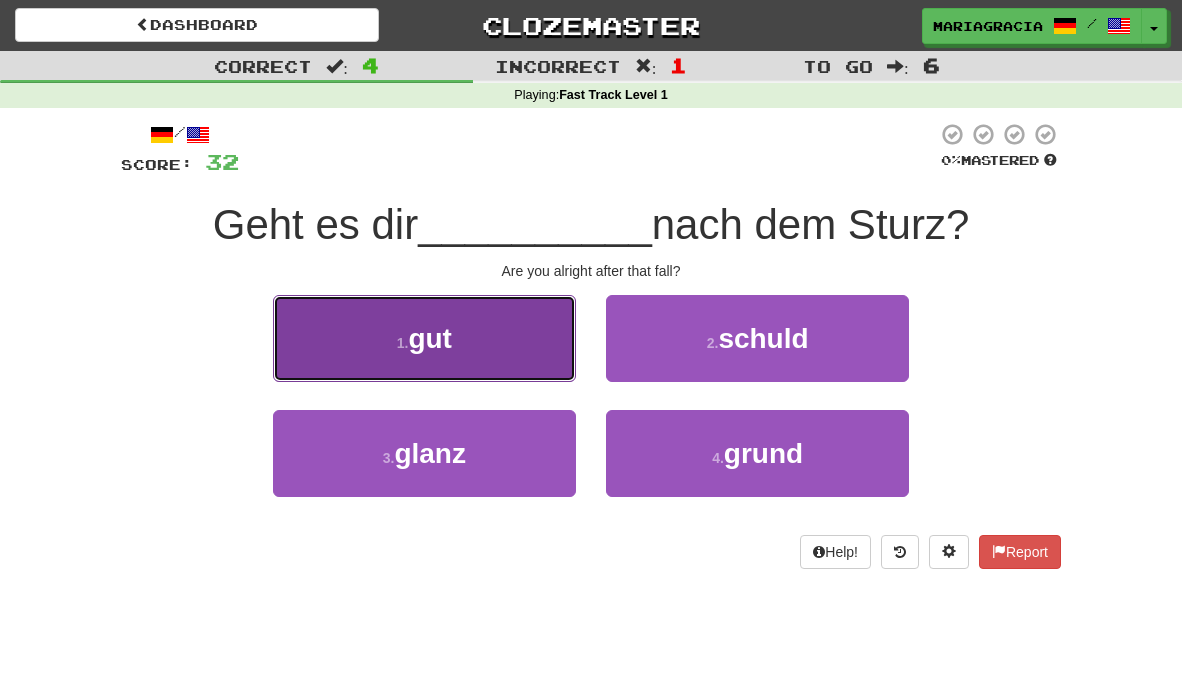 click on "1 .  gut" at bounding box center [424, 338] 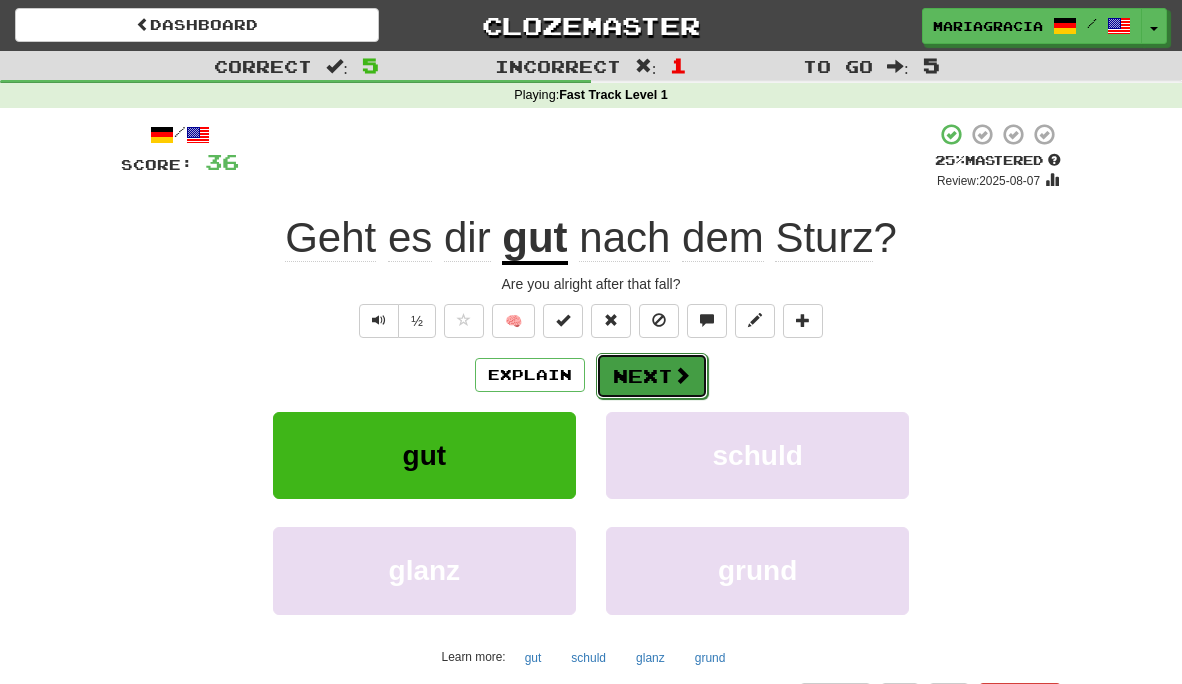 click on "Next" at bounding box center (652, 376) 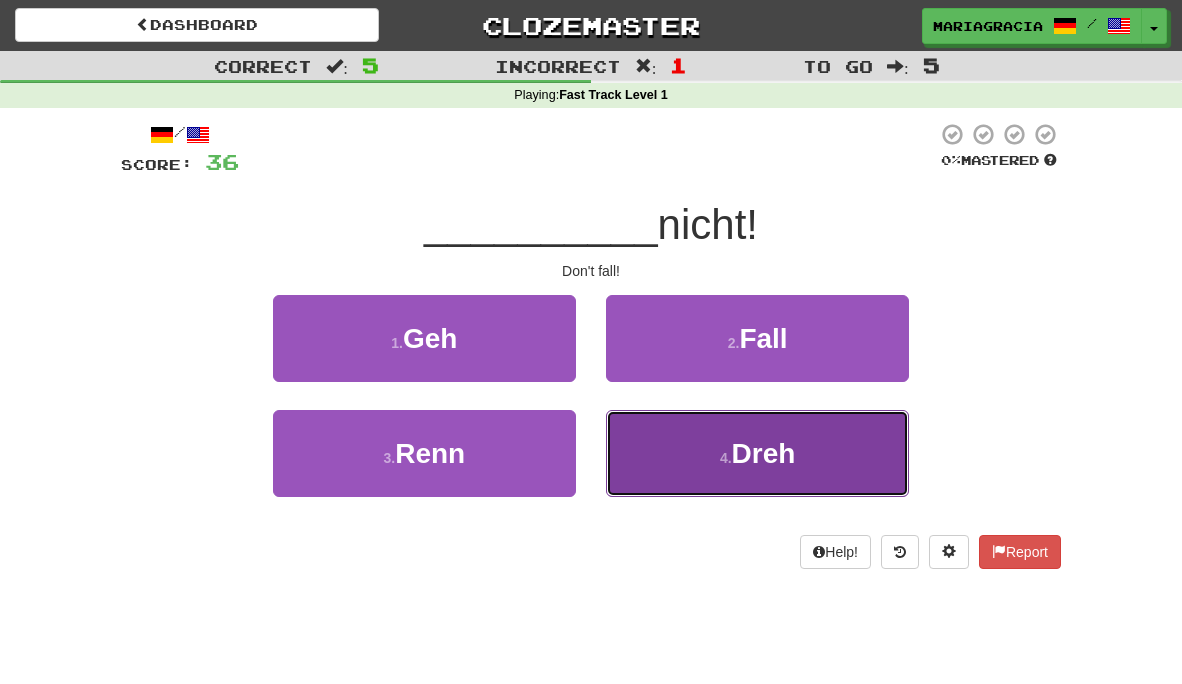 click on "4 .  Dreh" at bounding box center (757, 453) 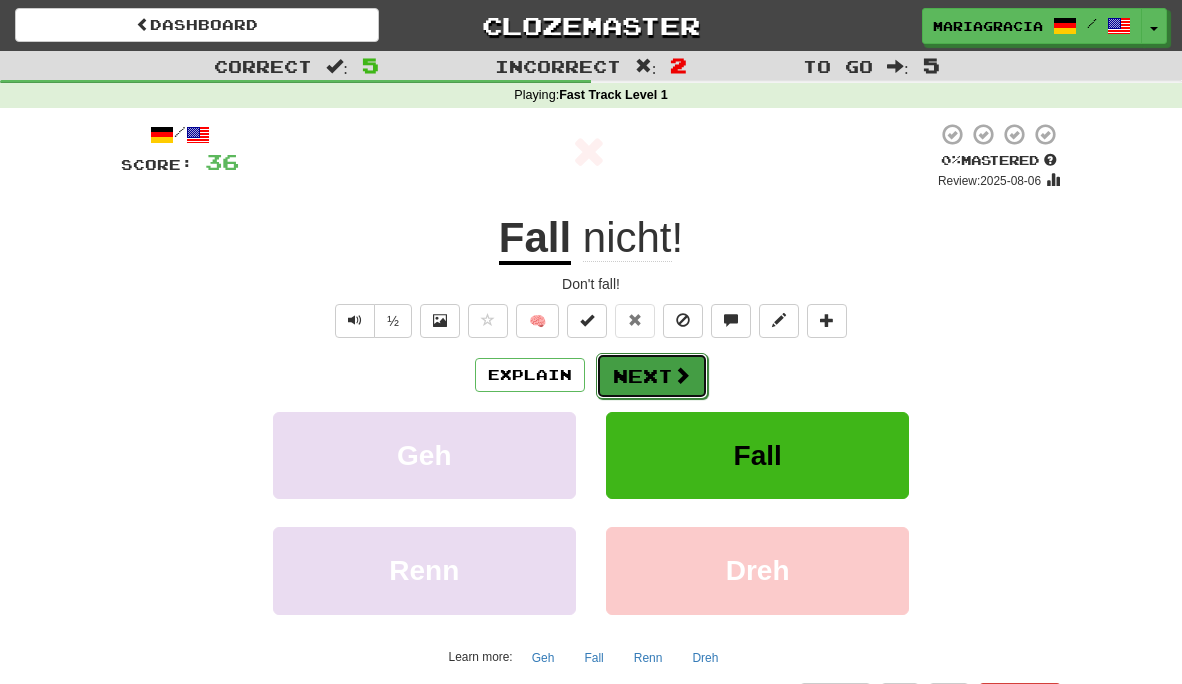 click on "Next" at bounding box center [652, 376] 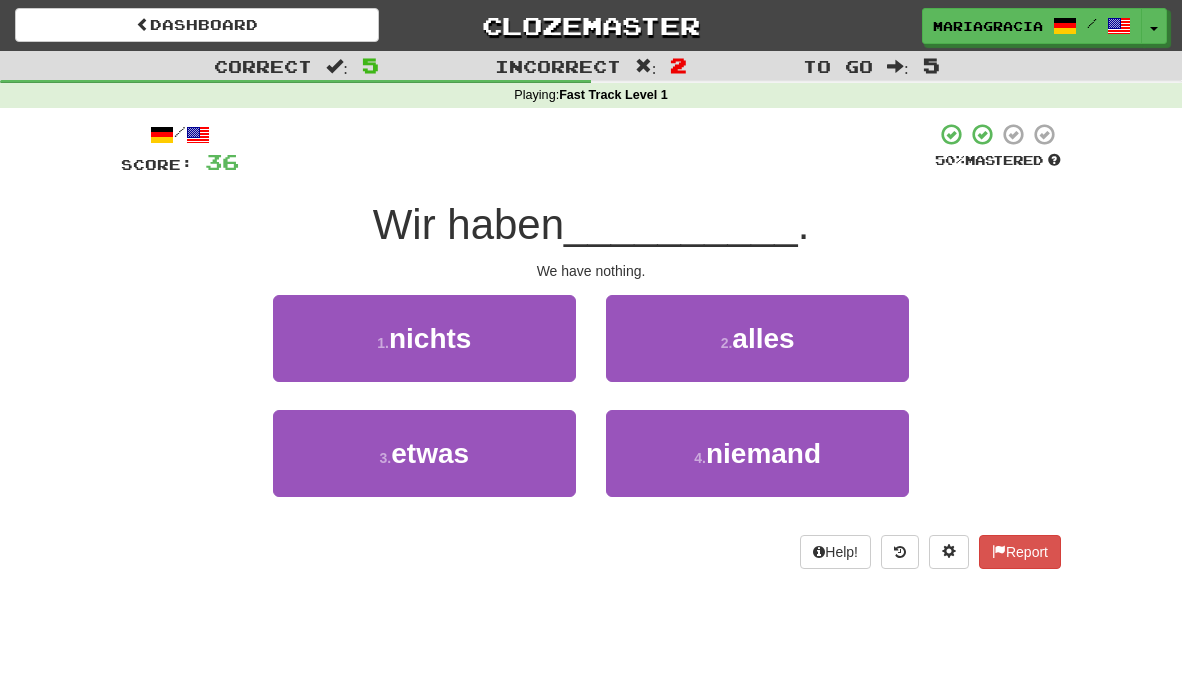 click on "1 .  nichts" at bounding box center (424, 352) 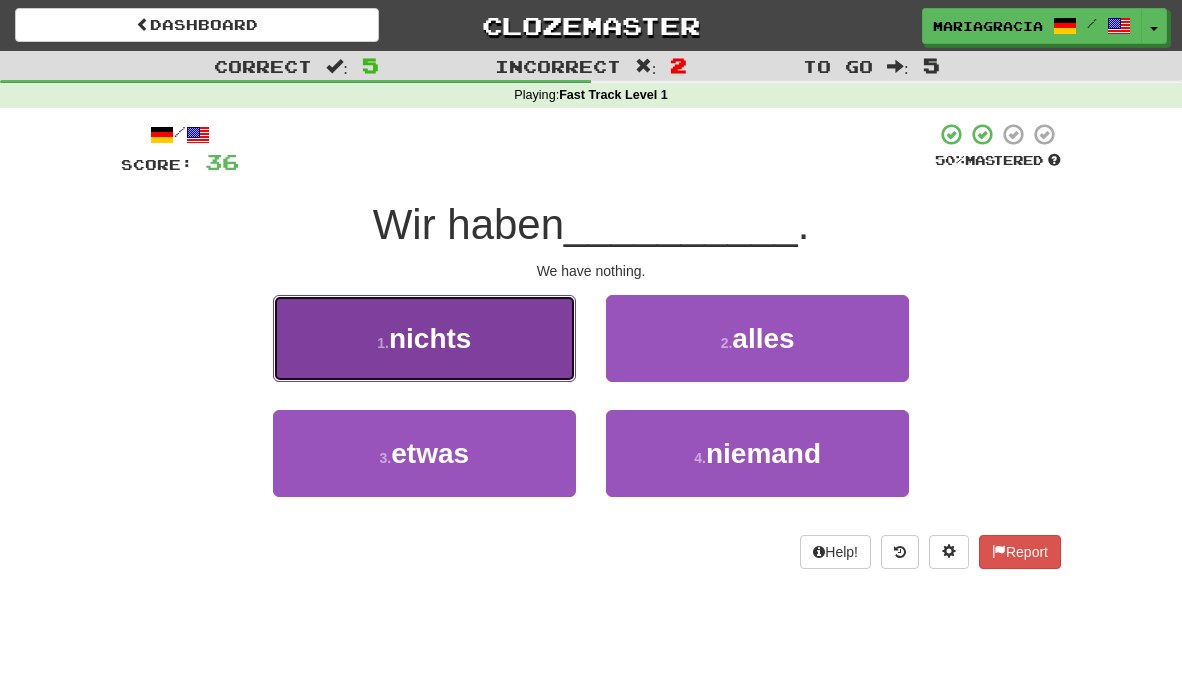 click on "1 .  nichts" at bounding box center [424, 338] 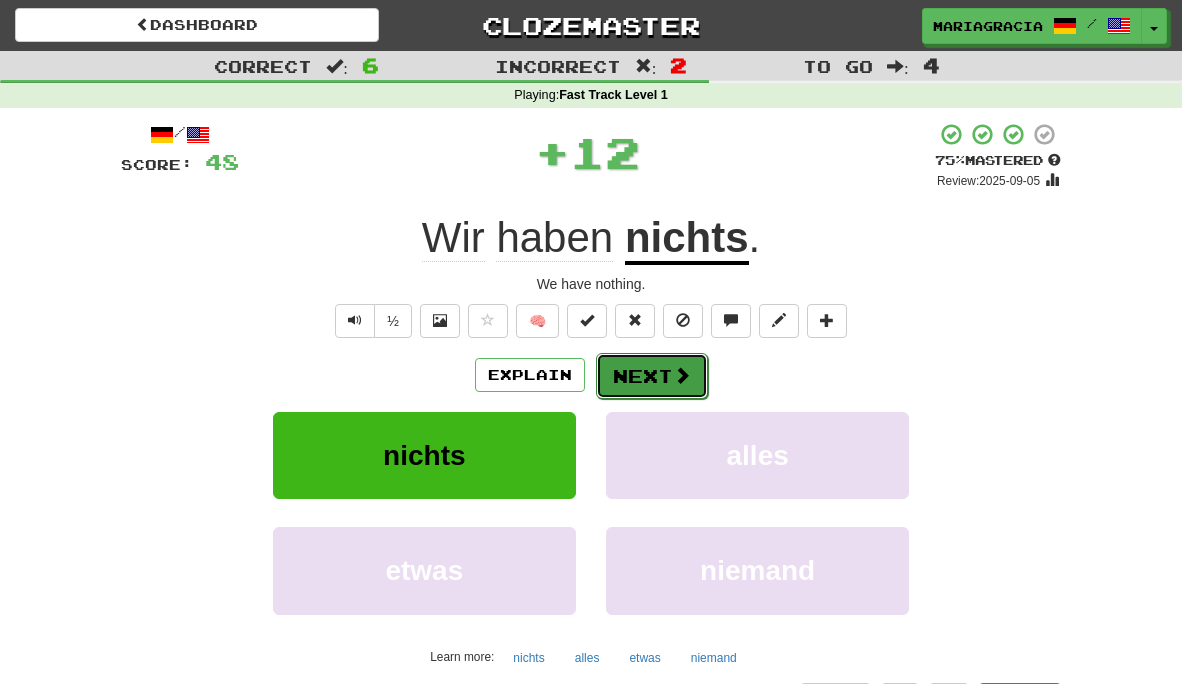 click on "Next" at bounding box center (652, 376) 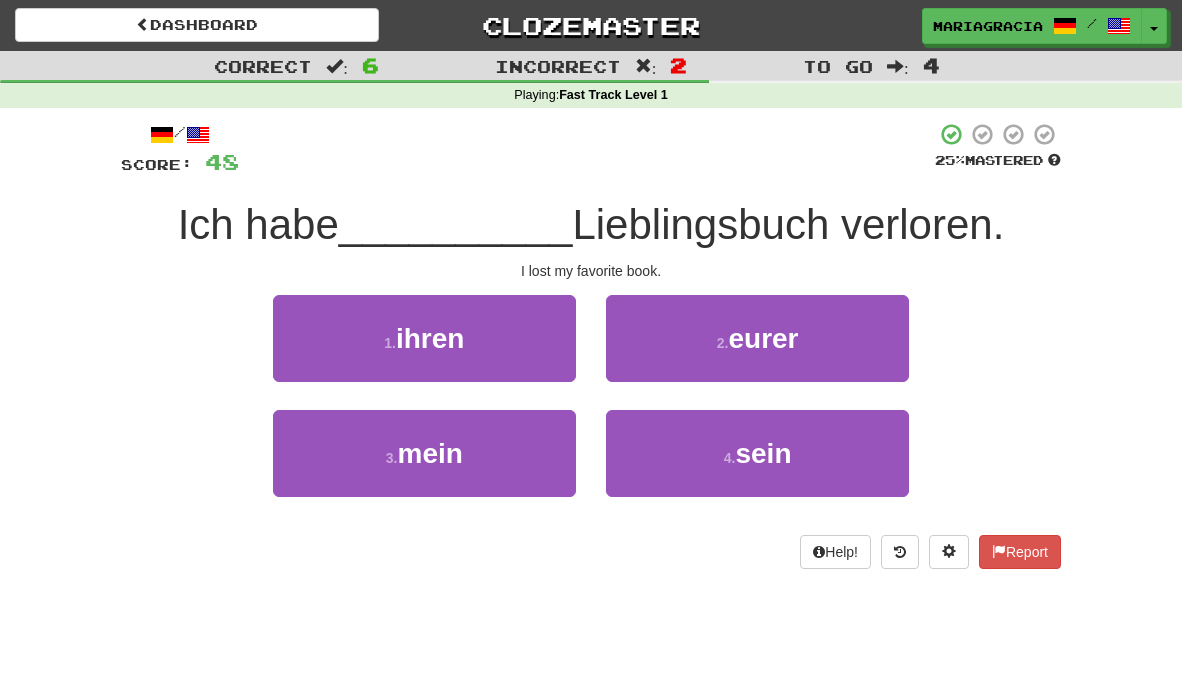 click on "2 .  eurer" at bounding box center [757, 352] 